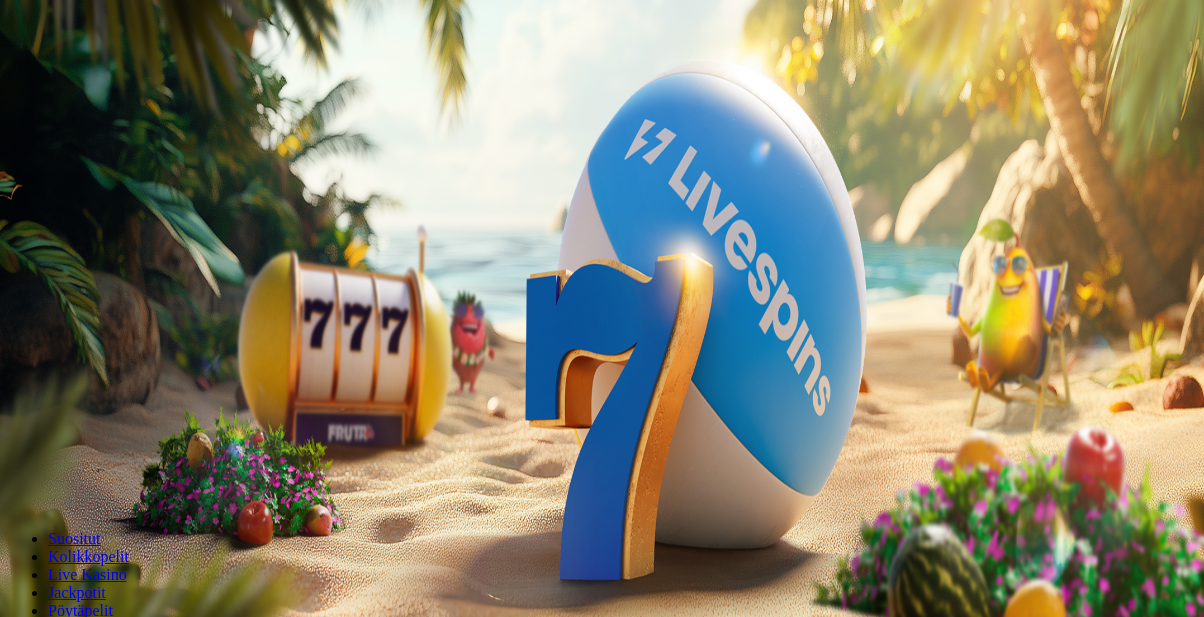 scroll, scrollTop: 0, scrollLeft: 0, axis: both 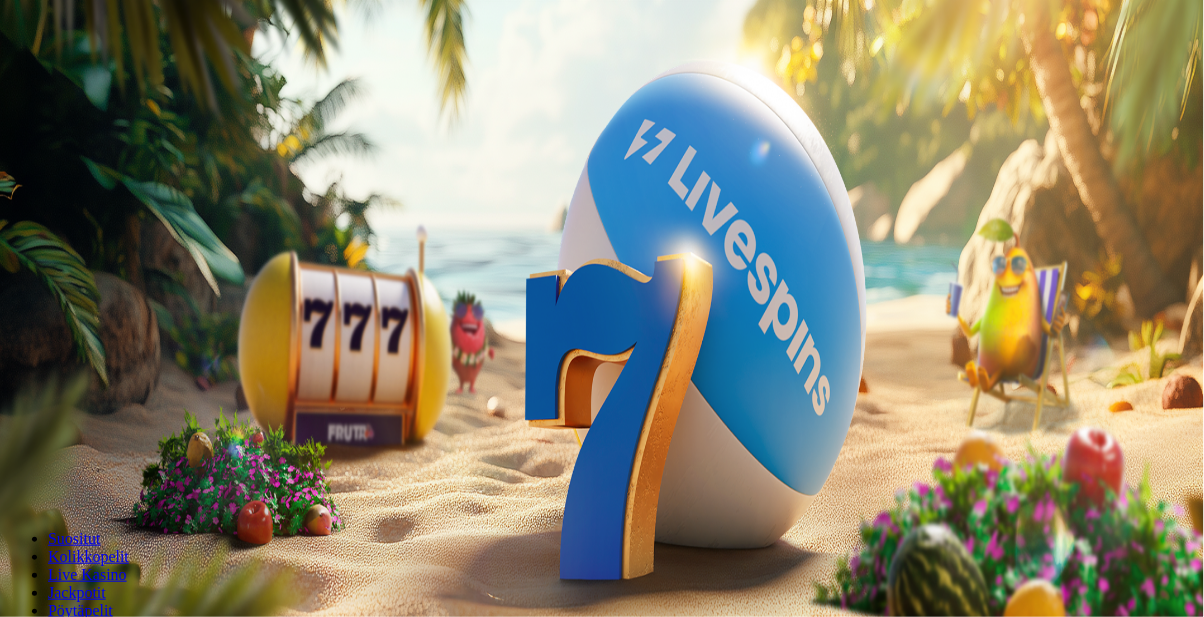 click on "Kirjaudu" at bounding box center [138, 72] 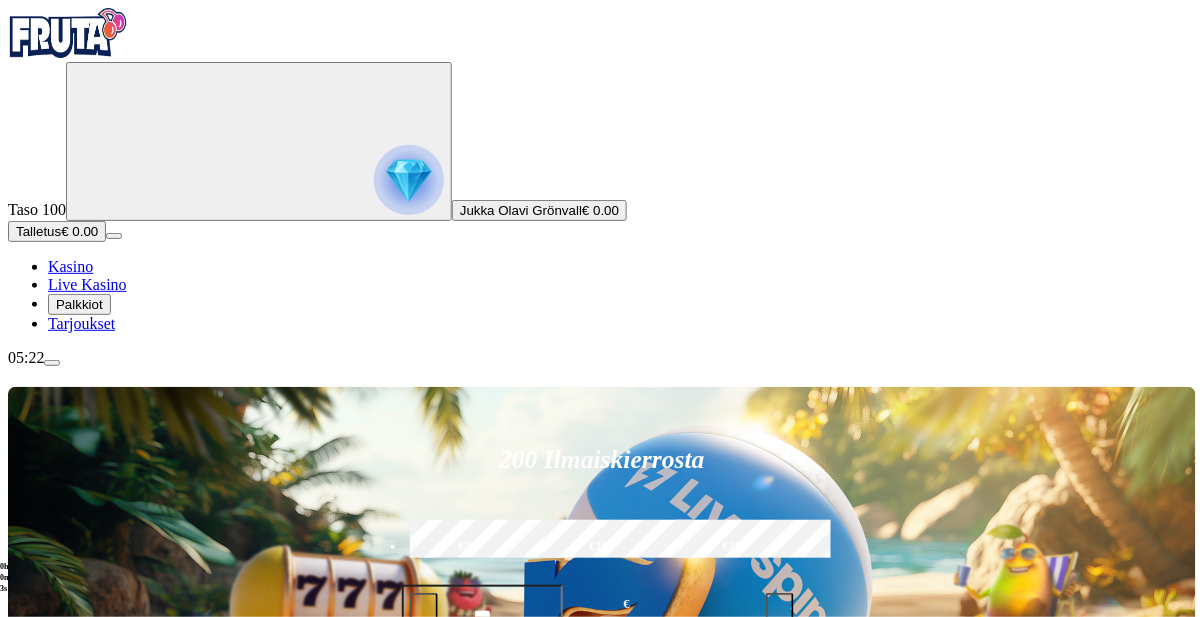 click on "Talletus" at bounding box center [38, 231] 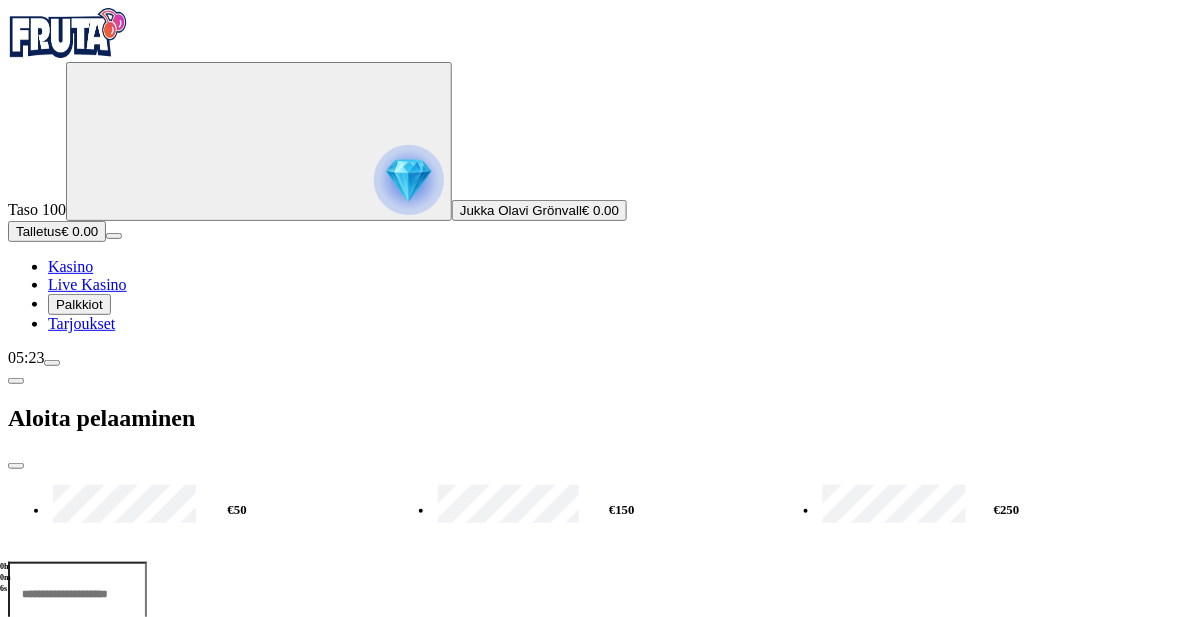 click on "***" at bounding box center (77, 594) 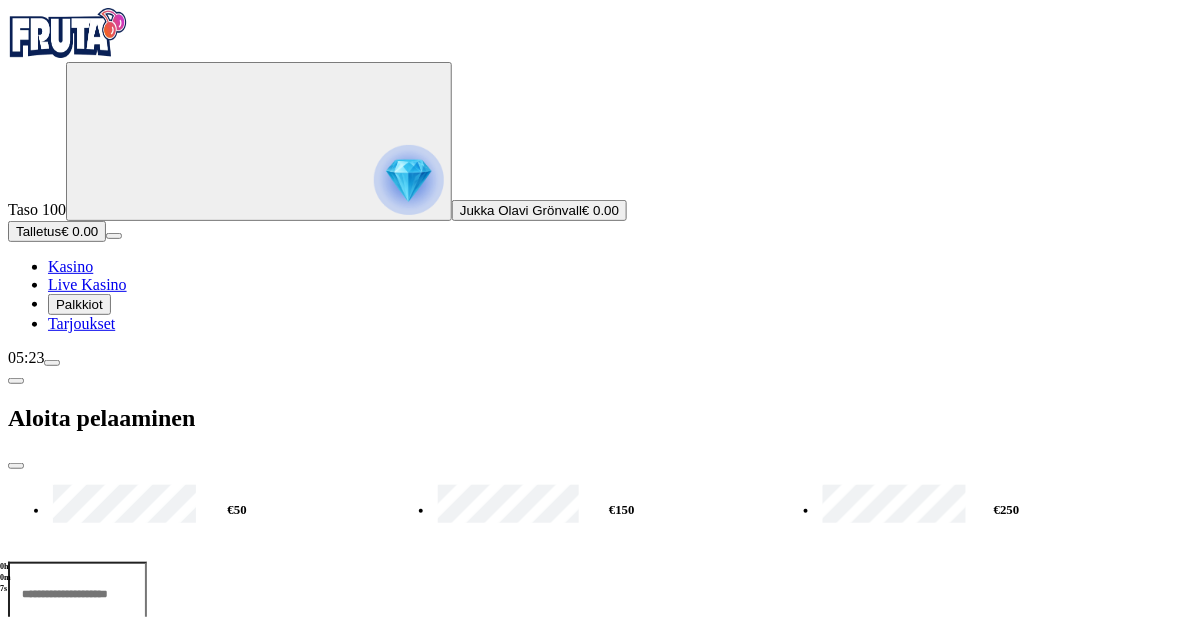 type on "*" 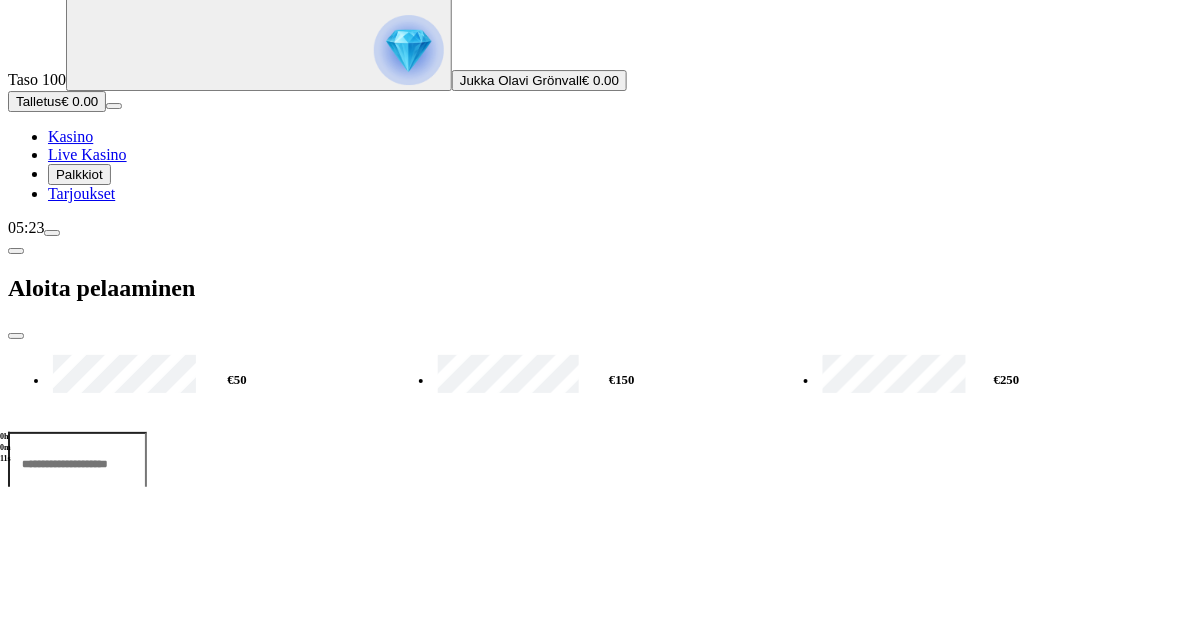 type on "**" 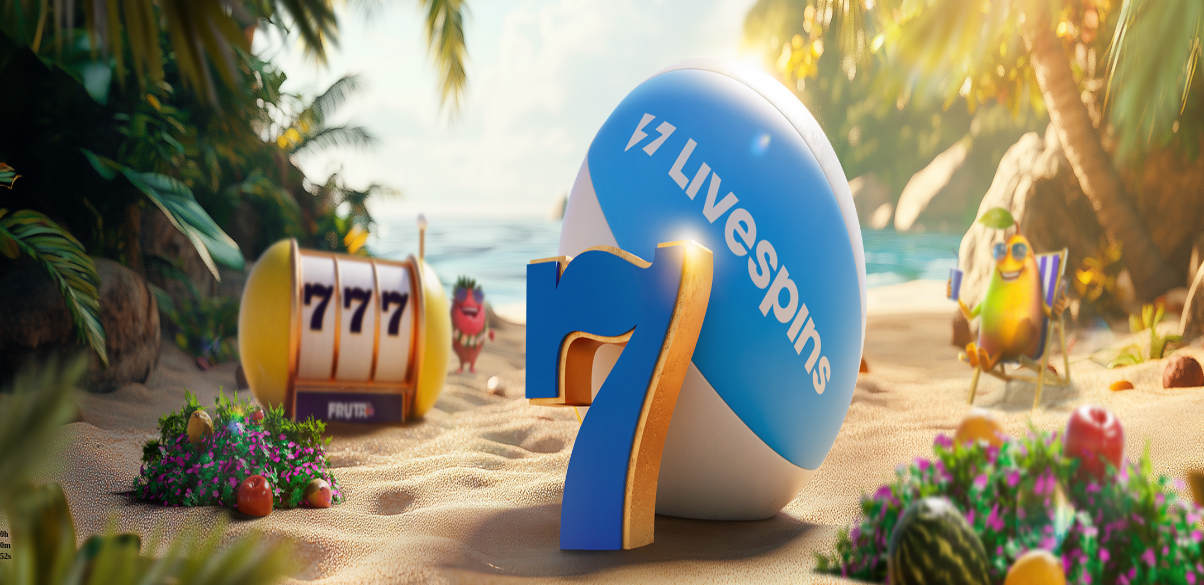 scroll, scrollTop: 0, scrollLeft: 0, axis: both 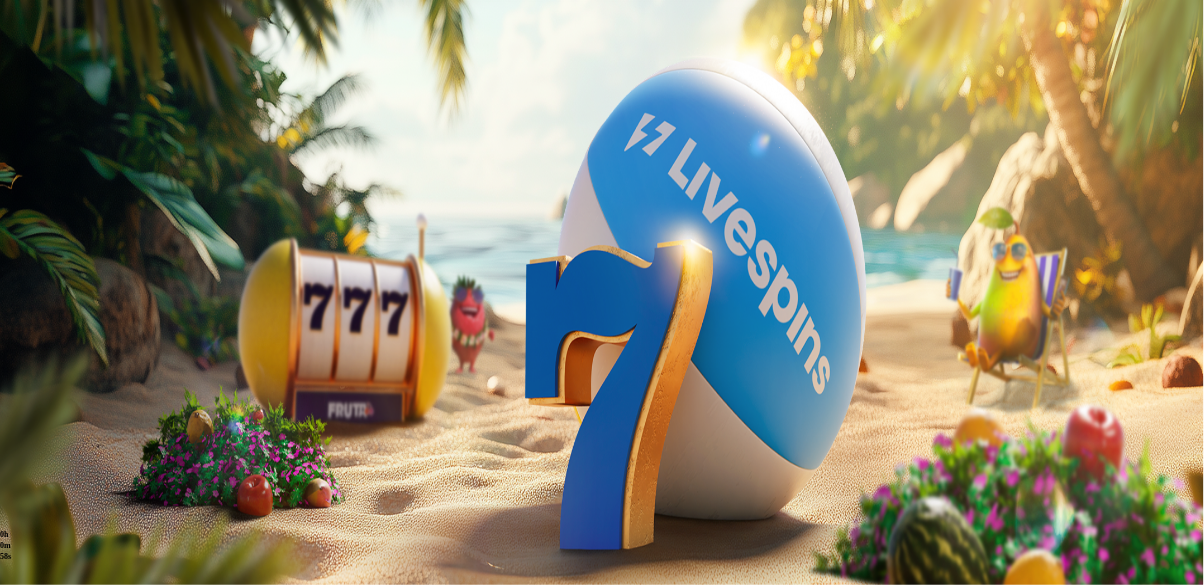 click at bounding box center [52, 363] 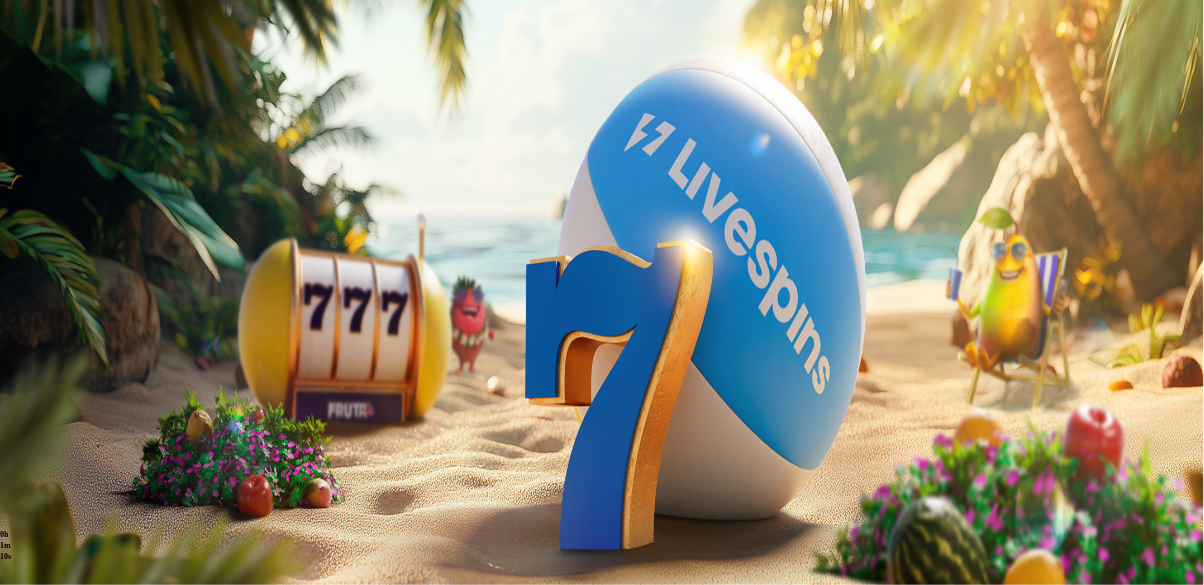 click at bounding box center [16, 419] 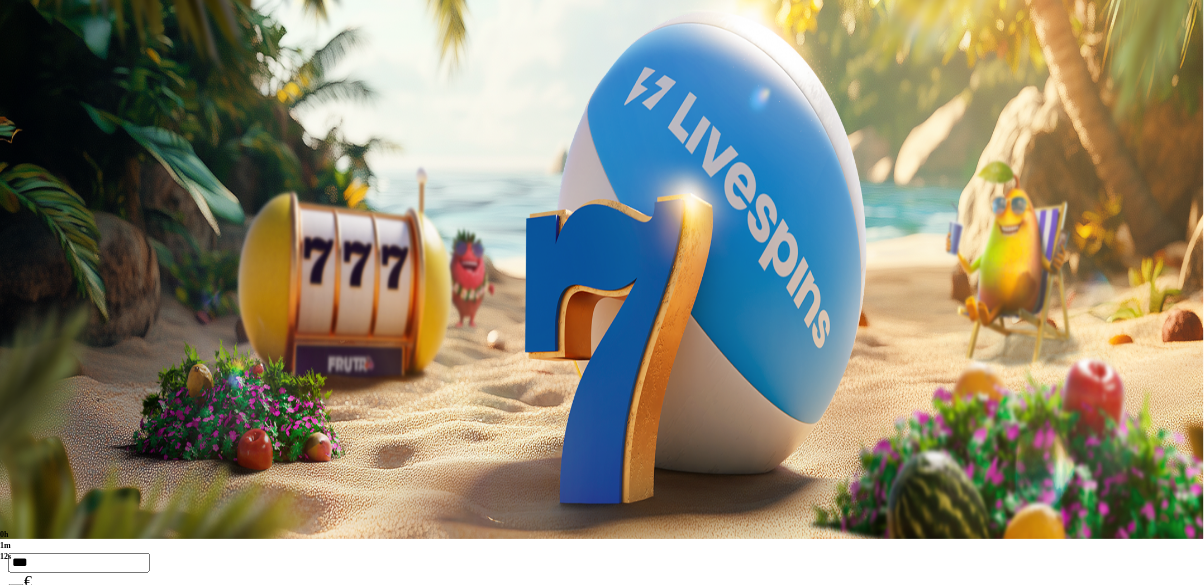 scroll, scrollTop: 47, scrollLeft: 0, axis: vertical 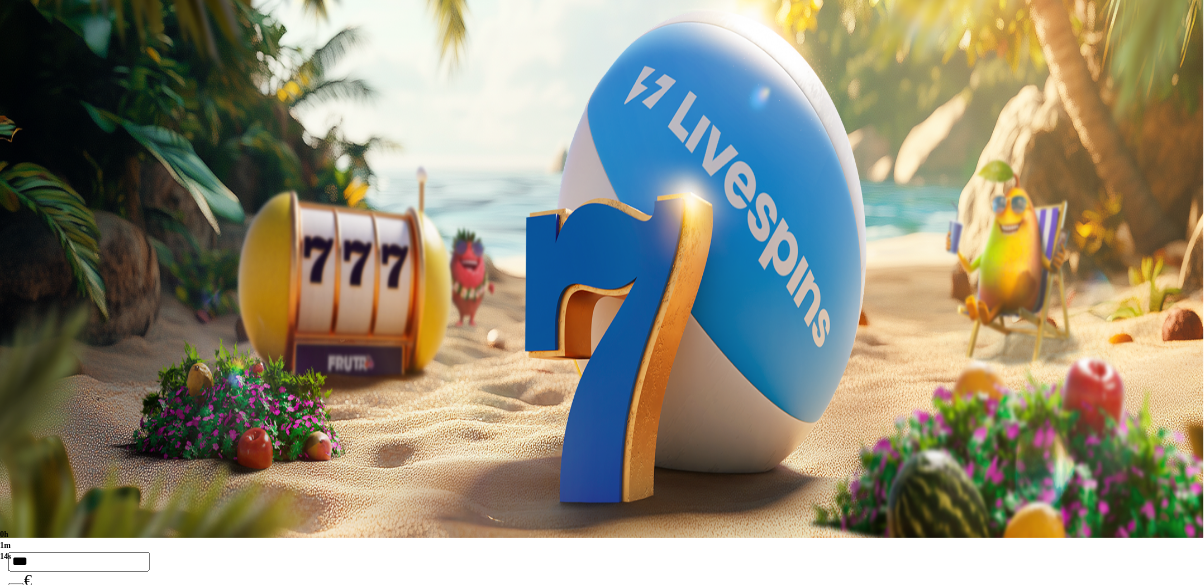 click on "Palkkiot" at bounding box center [79, 257] 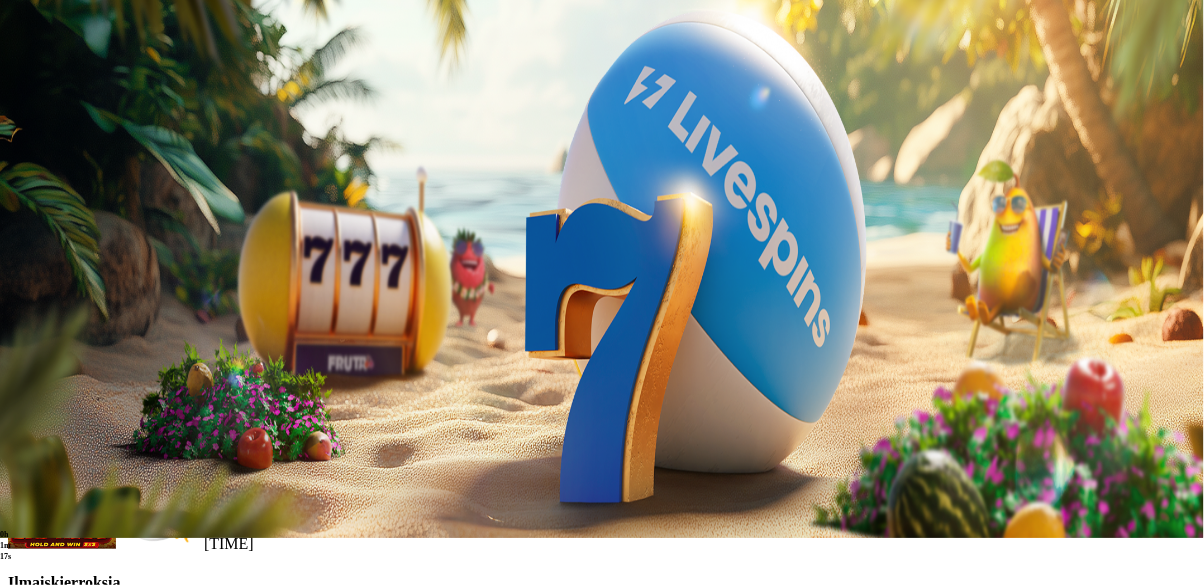 click at bounding box center [88, 662] 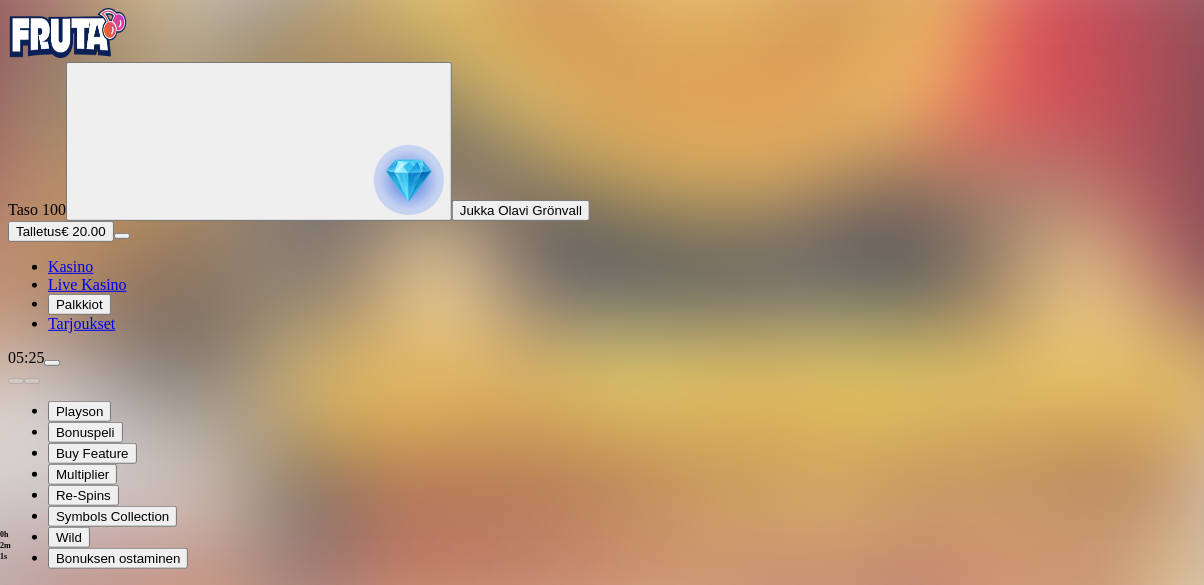 click at bounding box center (16, 778) 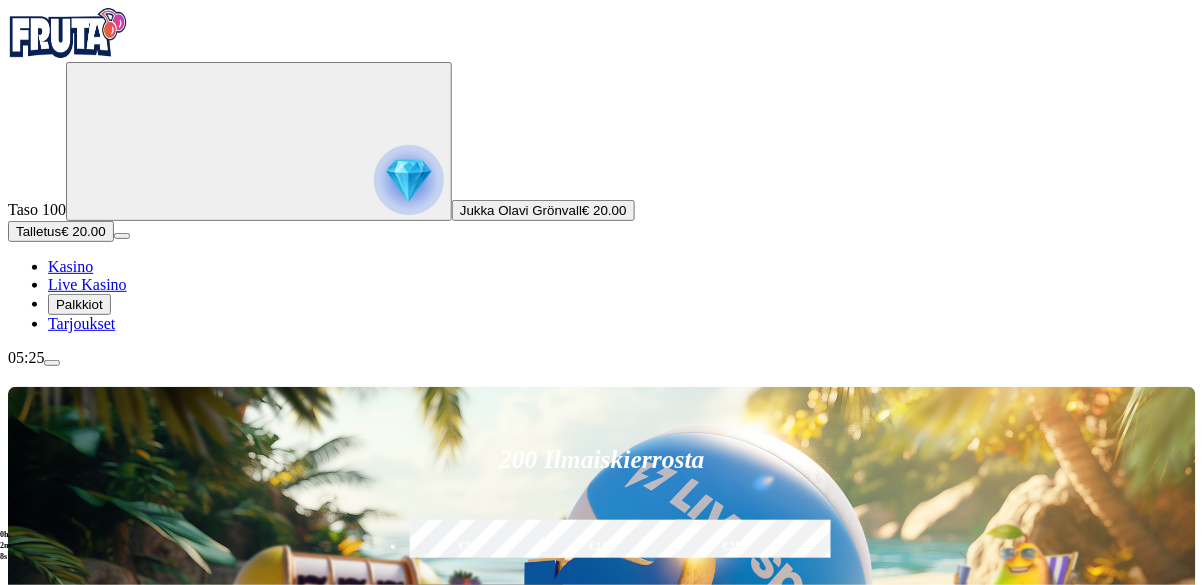click at bounding box center [52, 363] 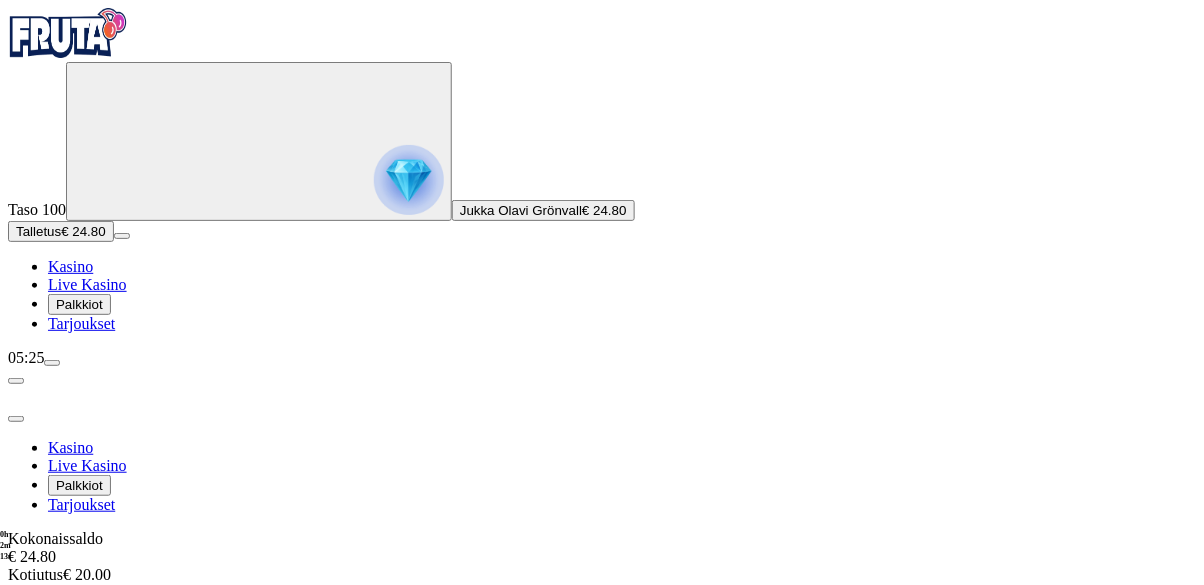 click at bounding box center (52, 363) 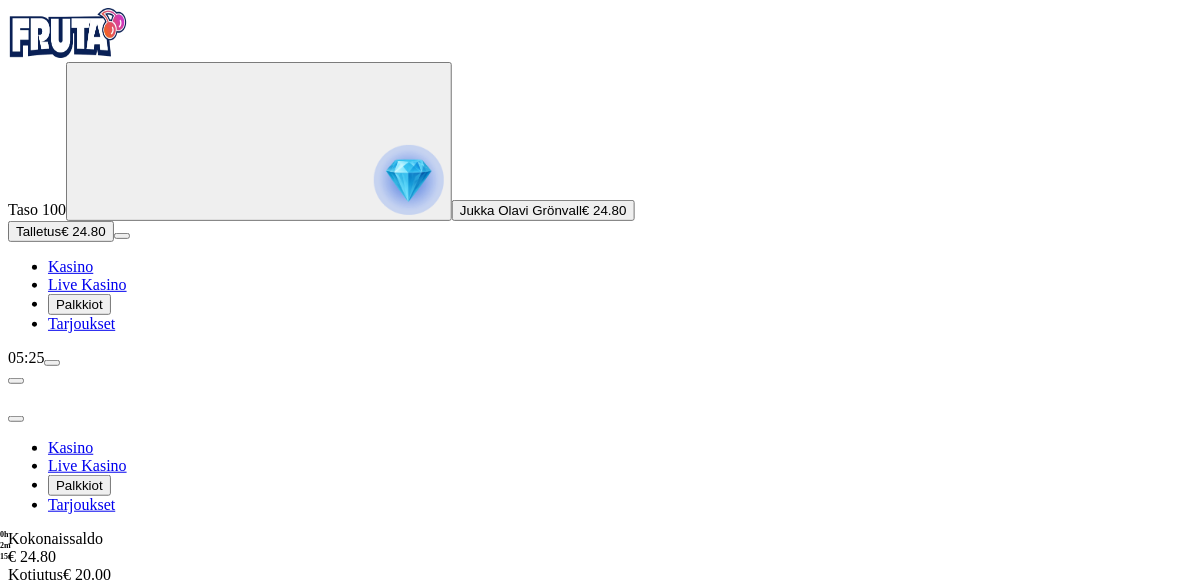 click at bounding box center (16, 419) 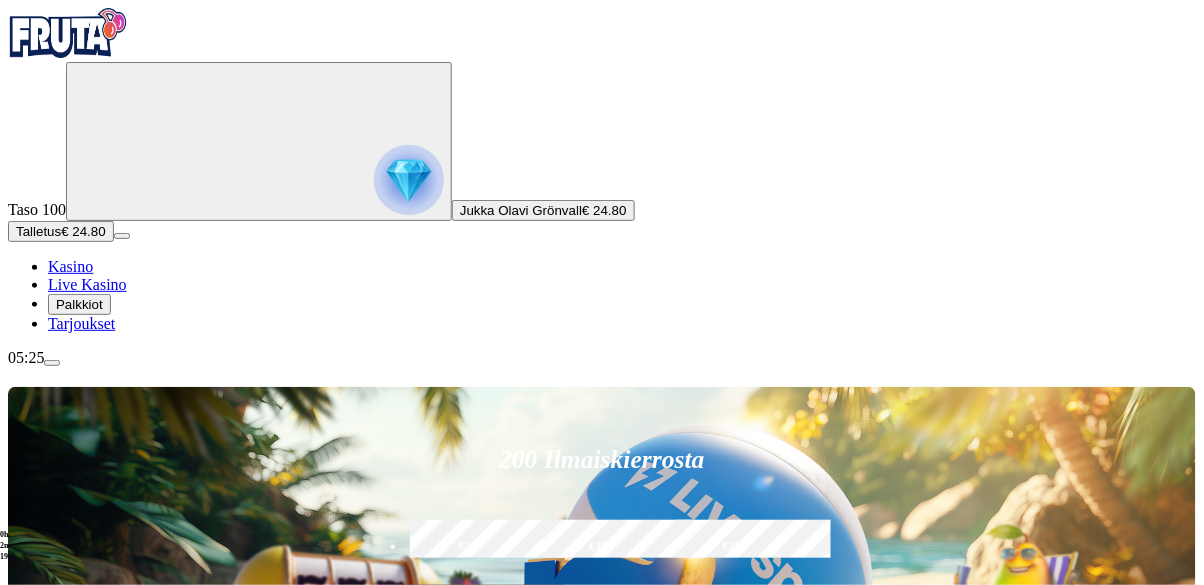 click on "Pelaa nyt" at bounding box center (77, 1188) 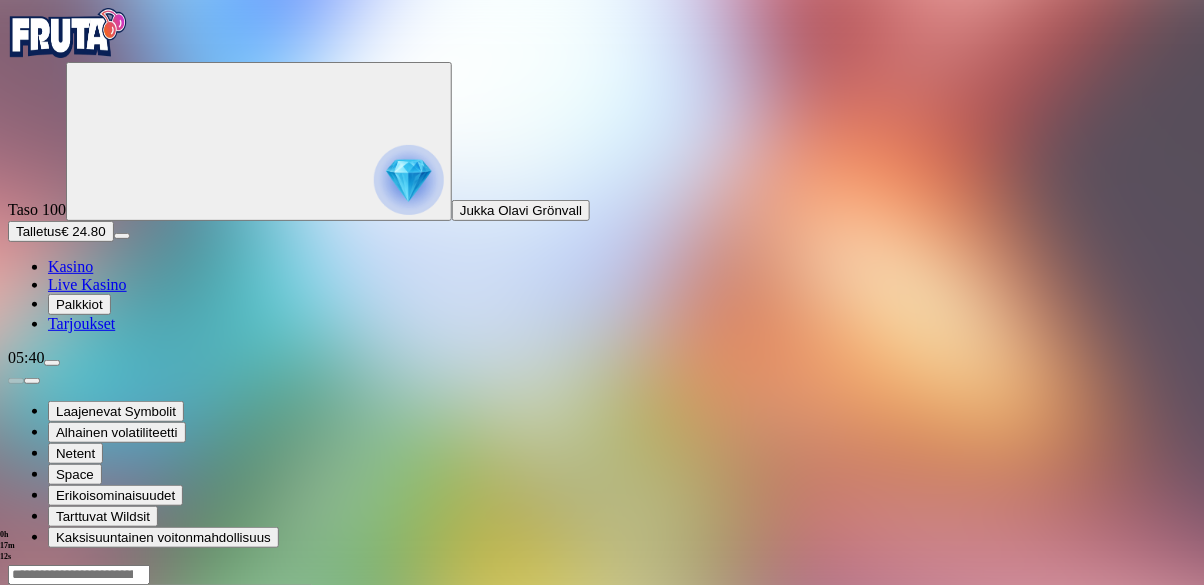 click at bounding box center (16, 757) 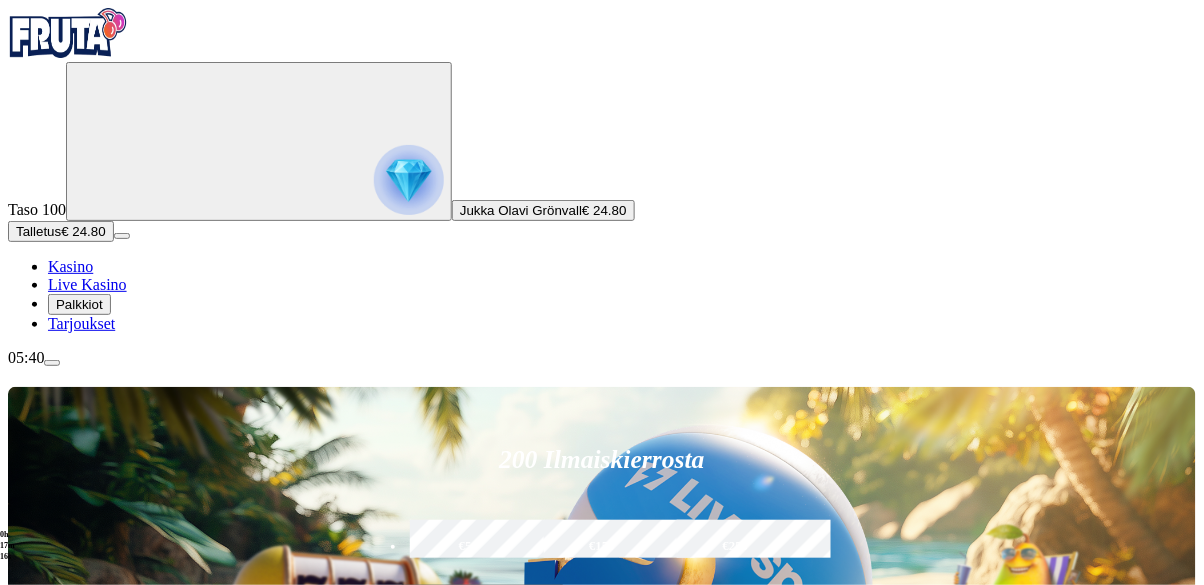 click at bounding box center [52, 363] 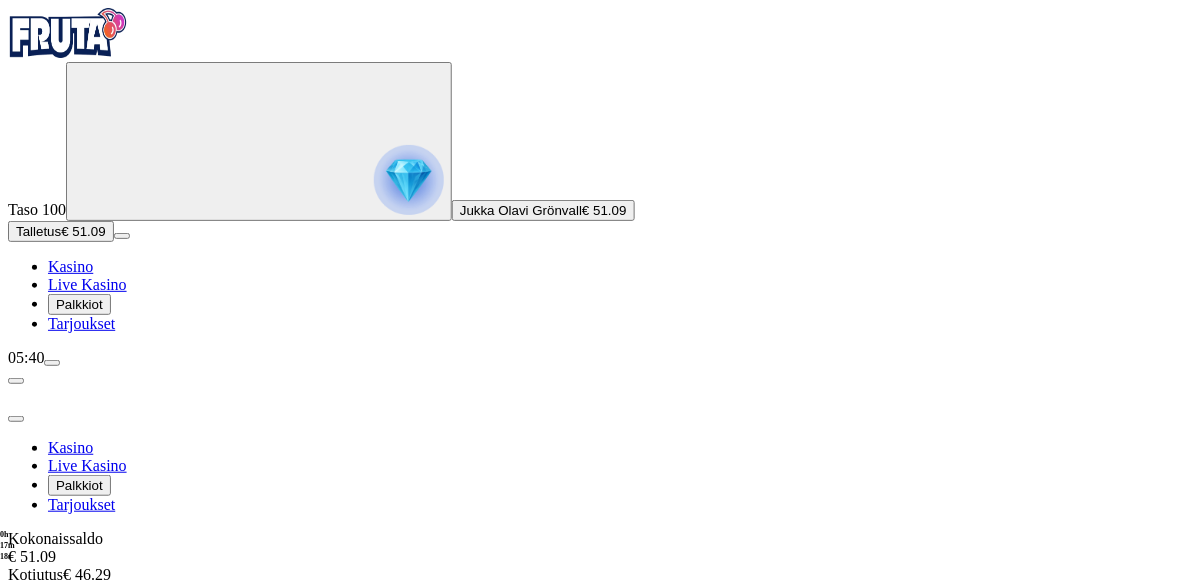 click on "Kotiutus" at bounding box center (40, 612) 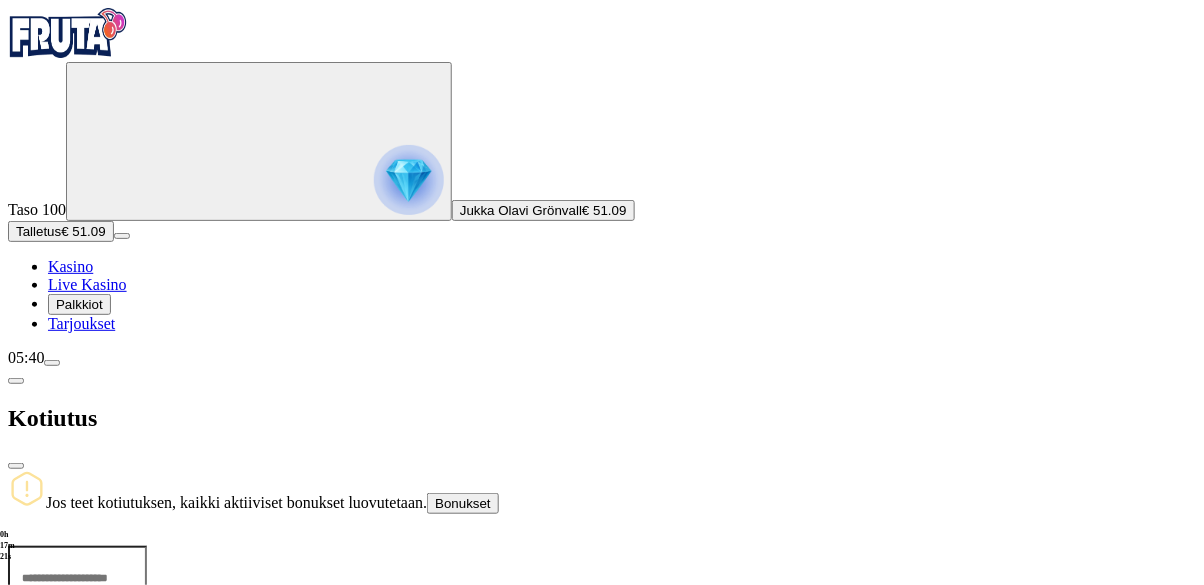 click at bounding box center [77, 578] 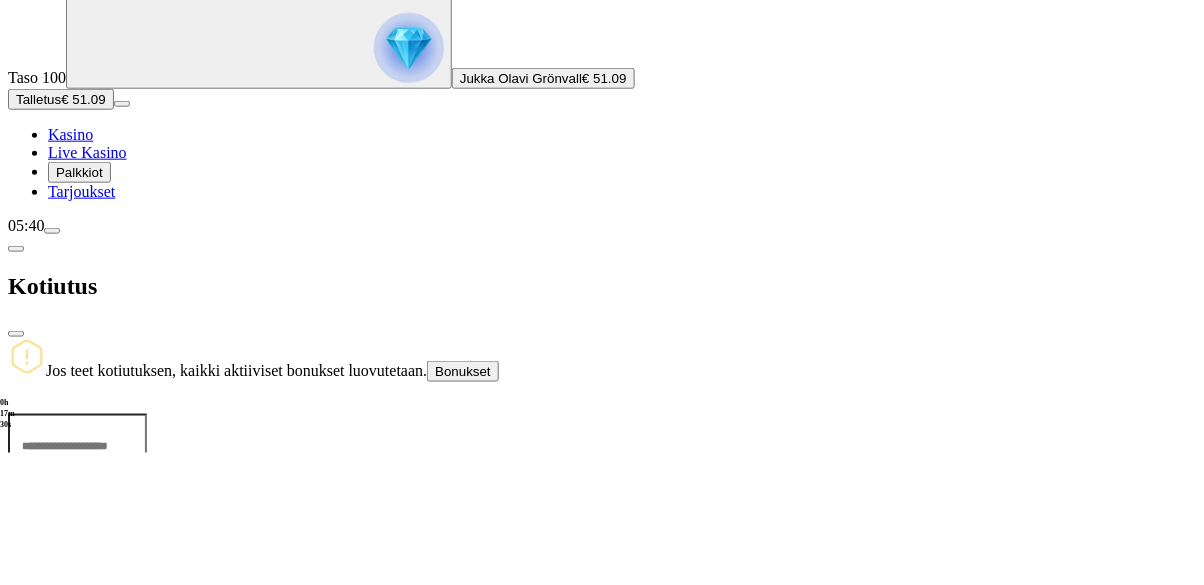 type on "**" 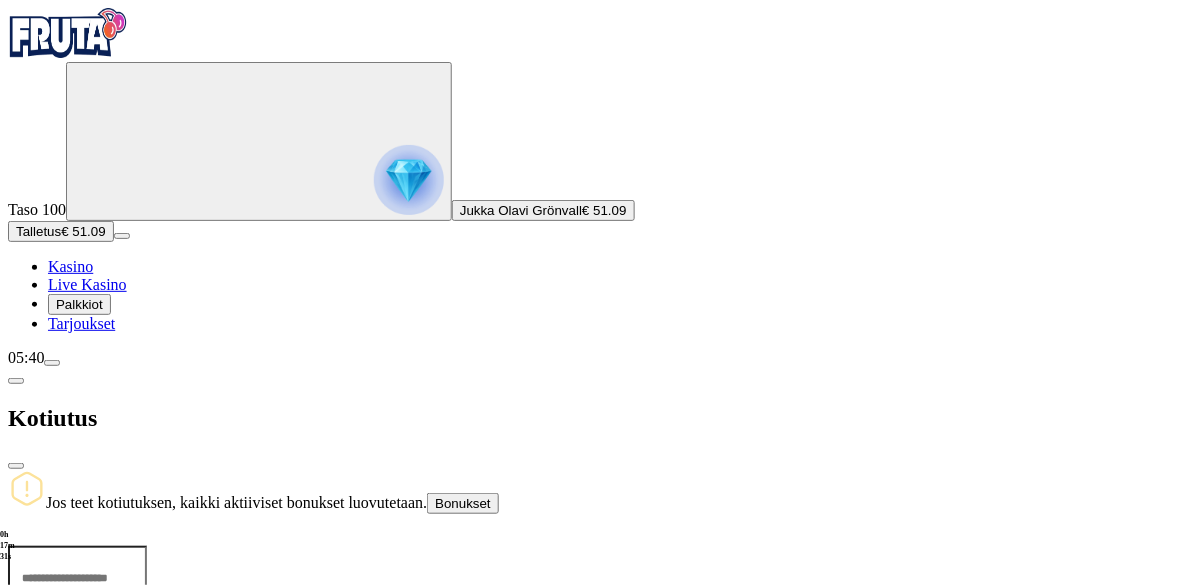 type 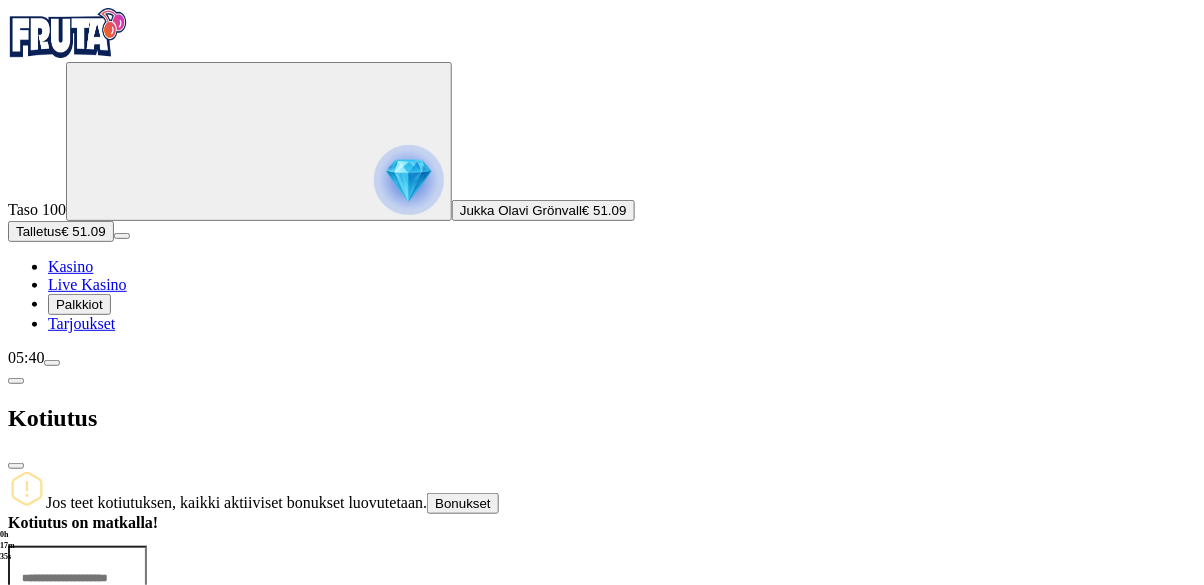 click at bounding box center [16, 466] 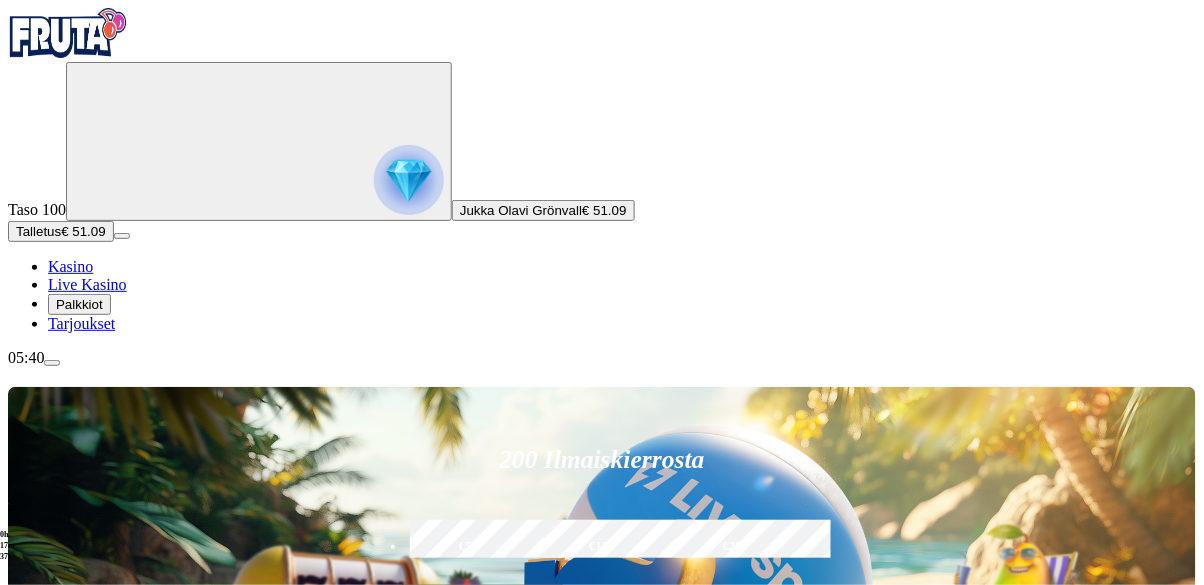 click at bounding box center [52, 363] 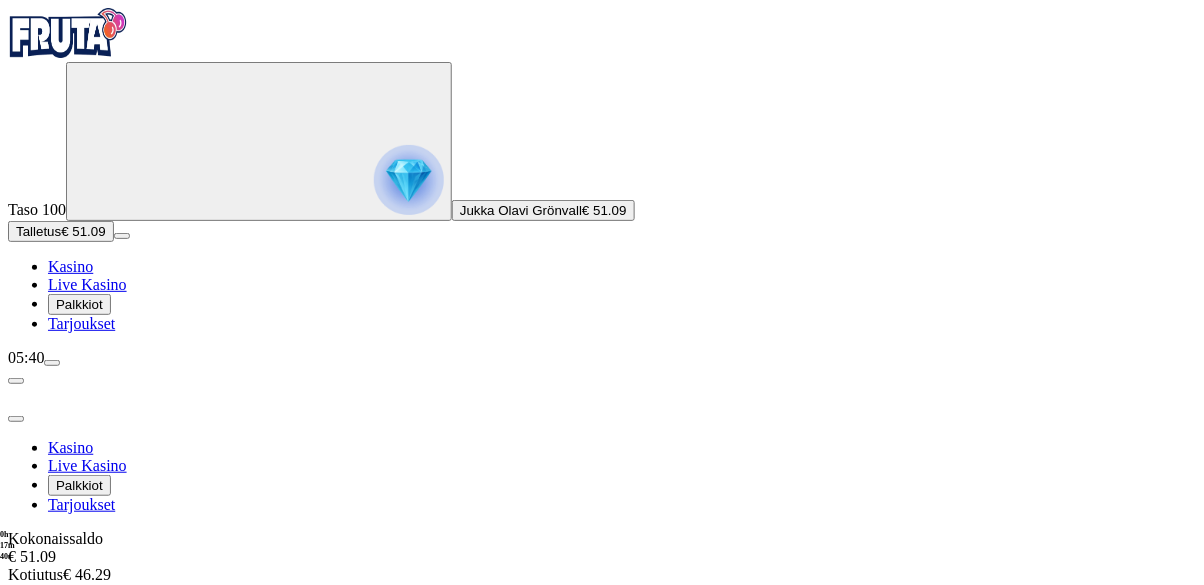 click at bounding box center [16, 419] 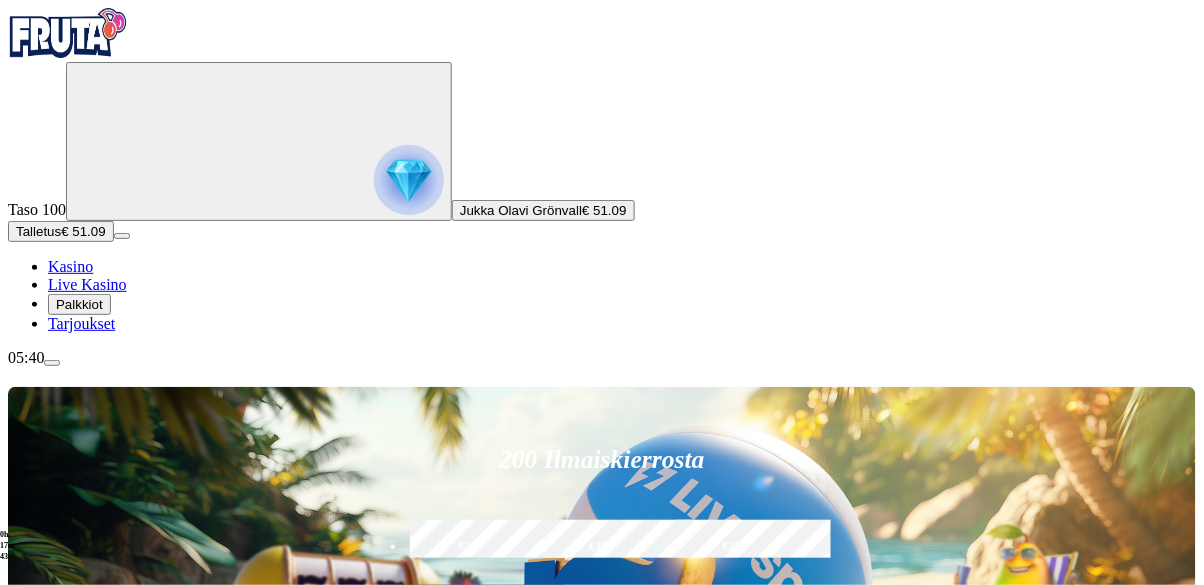 click at bounding box center (52, 363) 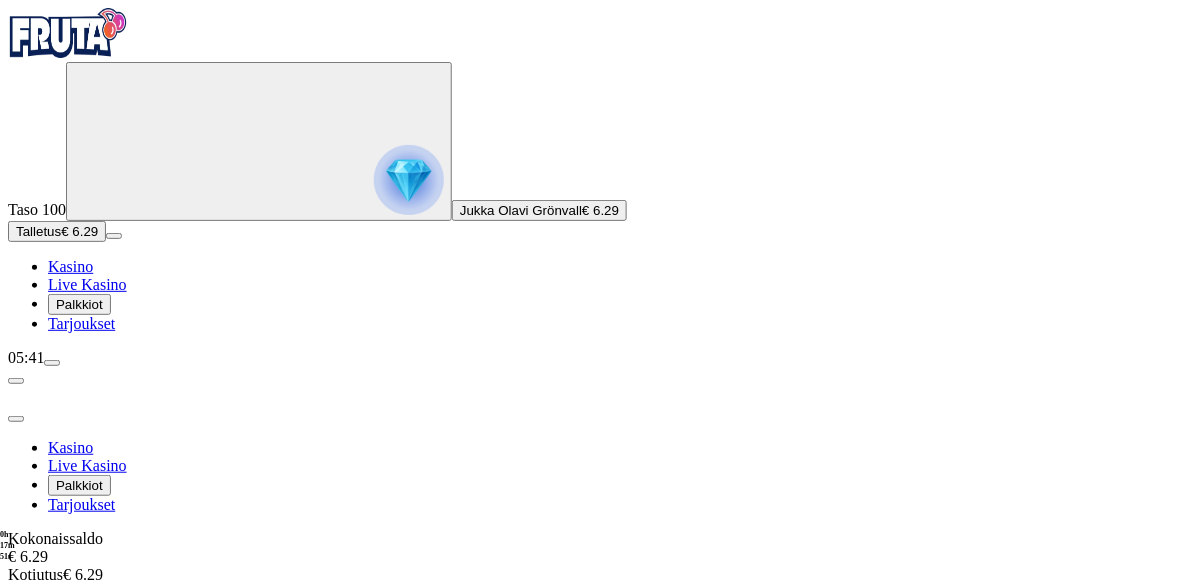 click at bounding box center (16, 419) 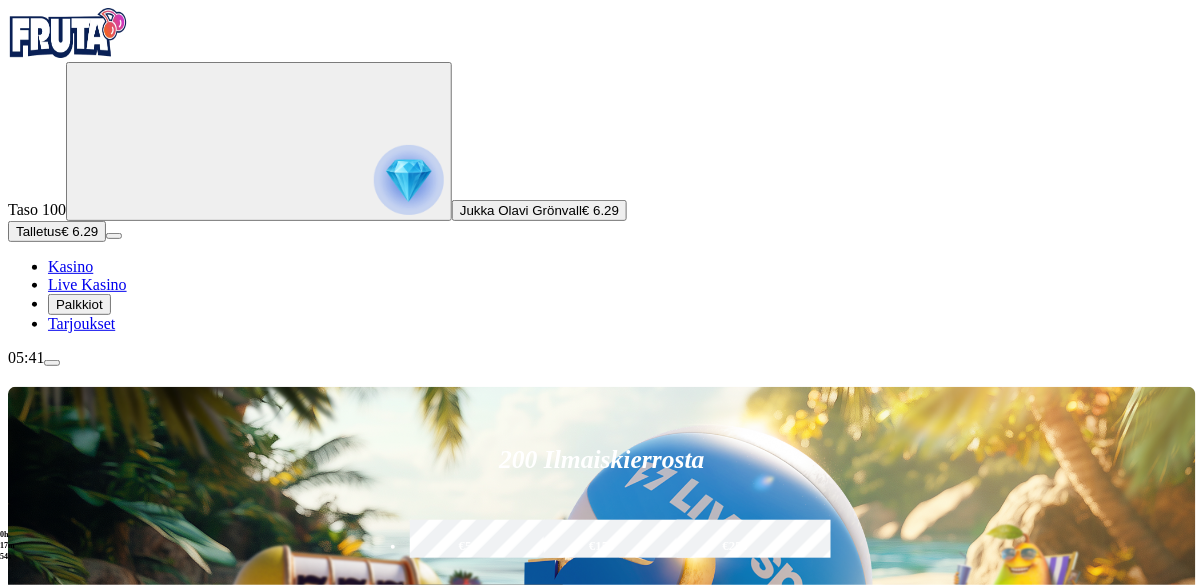 click on "Pelaa nyt" at bounding box center (77, 1188) 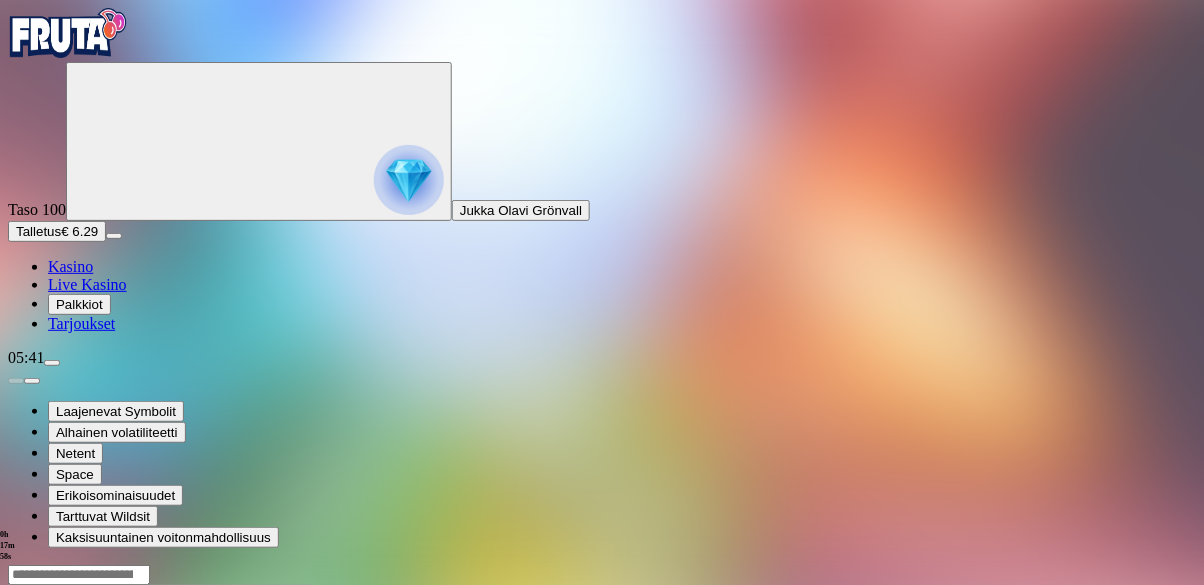 click at bounding box center [16, 757] 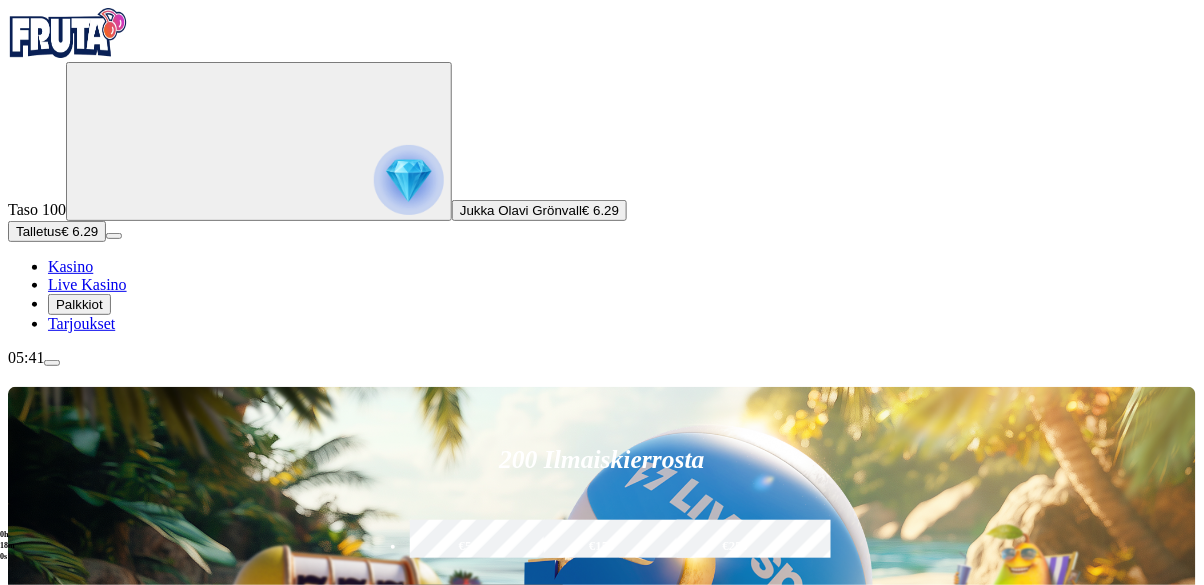 click on "Pelaa nyt" at bounding box center (77, 1188) 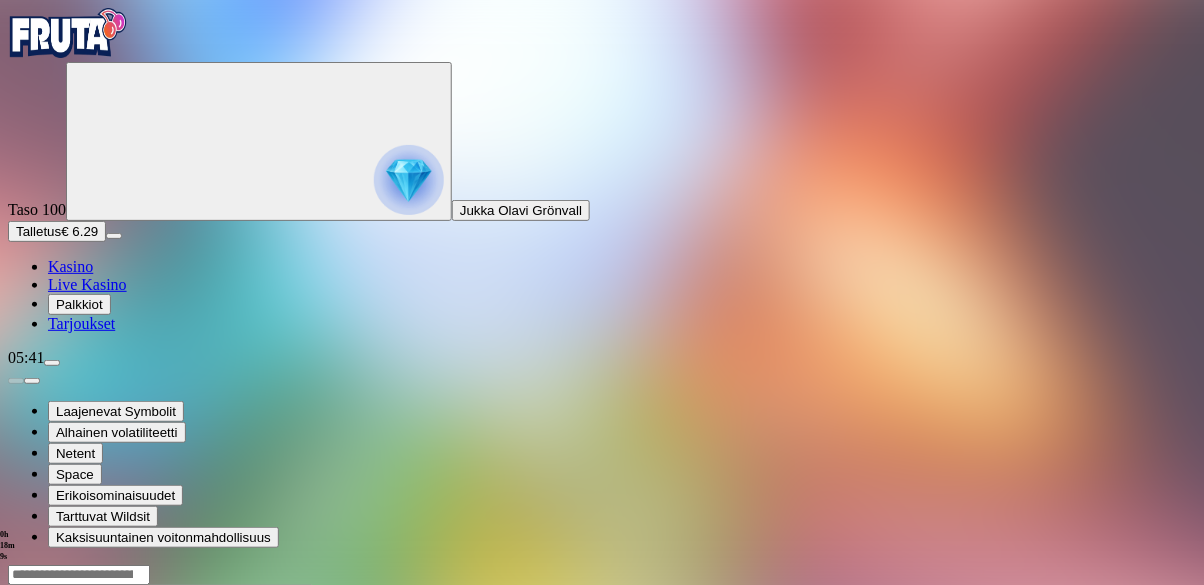 click at bounding box center (48, 757) 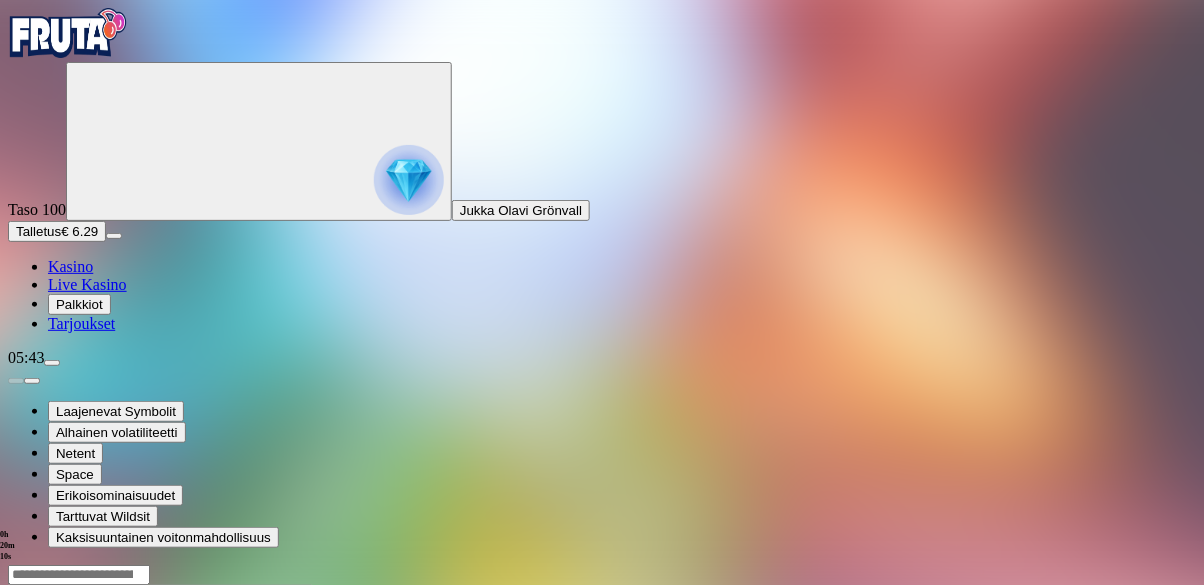 click at bounding box center (16, 757) 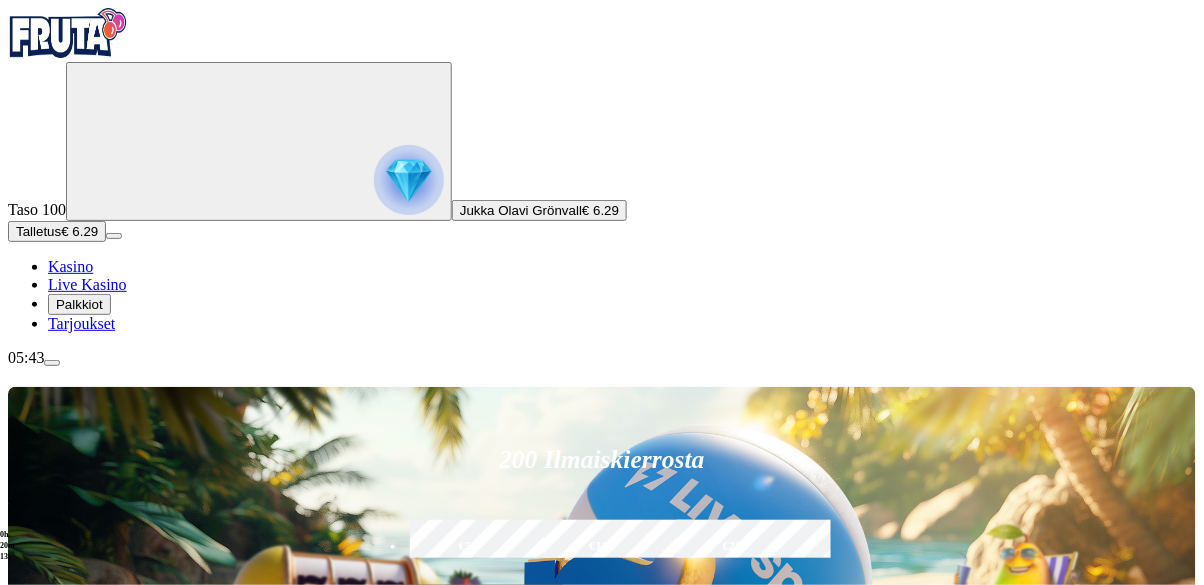 click at bounding box center [52, 363] 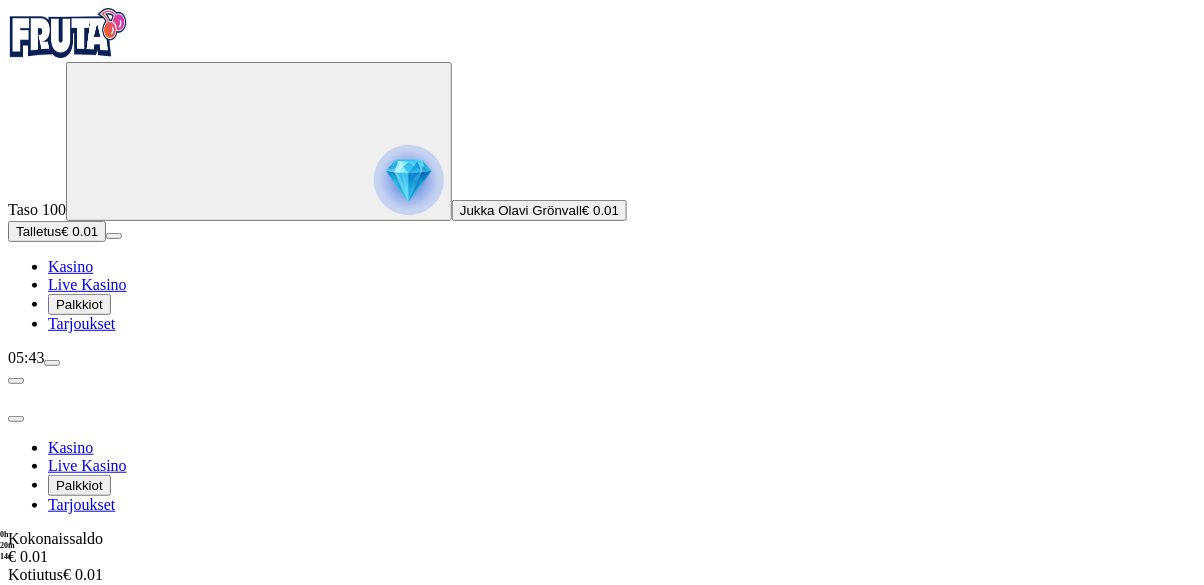 scroll, scrollTop: 127, scrollLeft: 0, axis: vertical 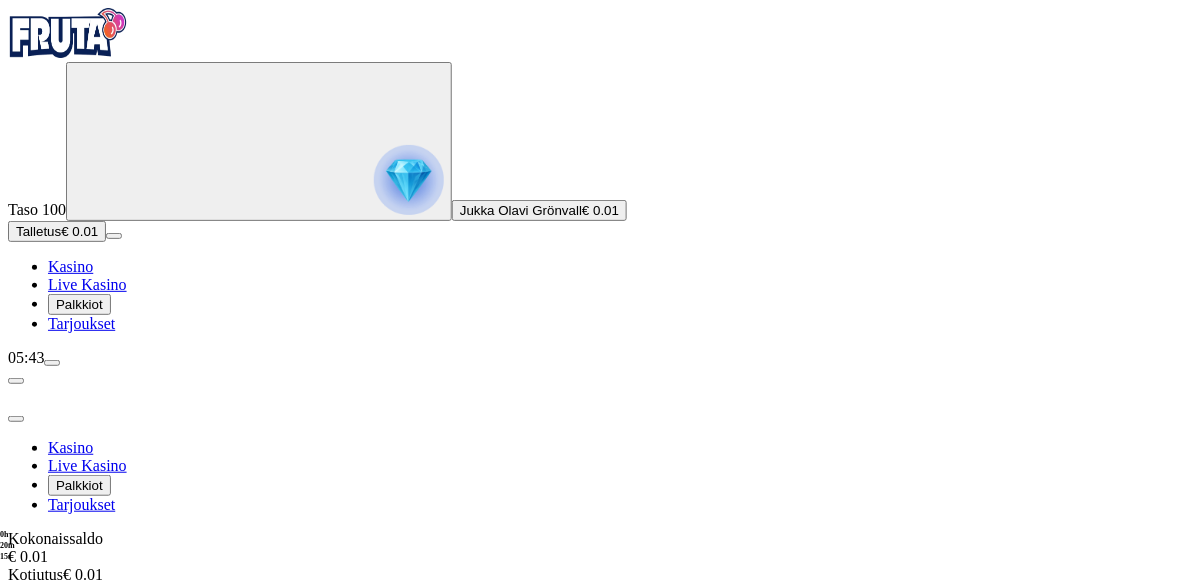 click on "Kirjaudu ulos" at bounding box center (54, 854) 